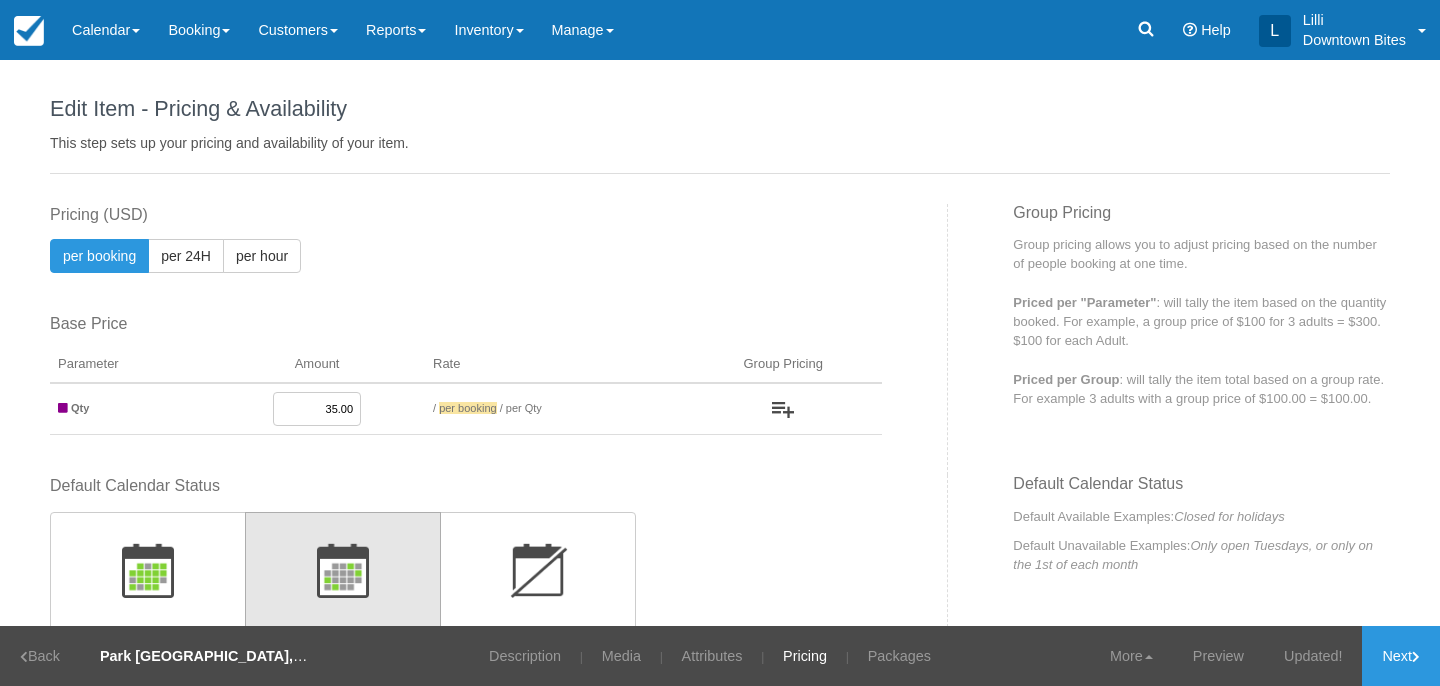 scroll, scrollTop: 0, scrollLeft: 0, axis: both 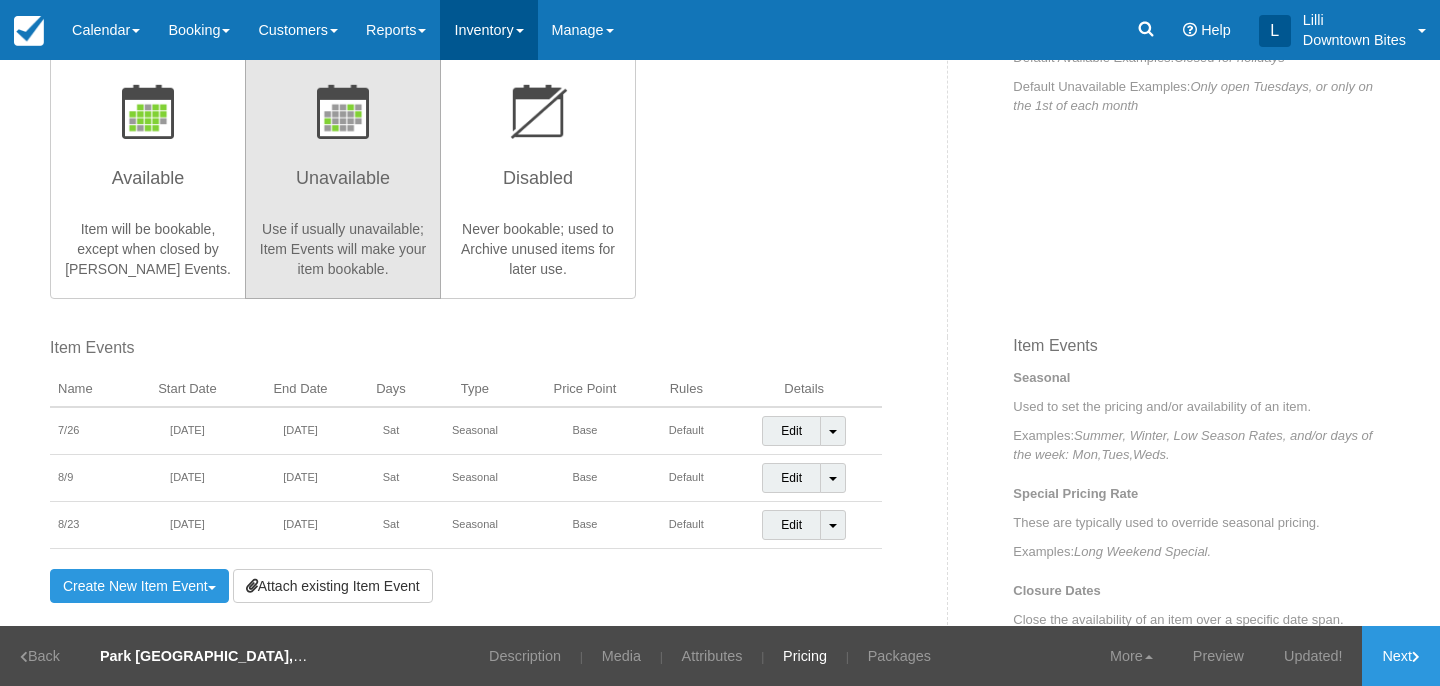 click on "Inventory" at bounding box center (488, 30) 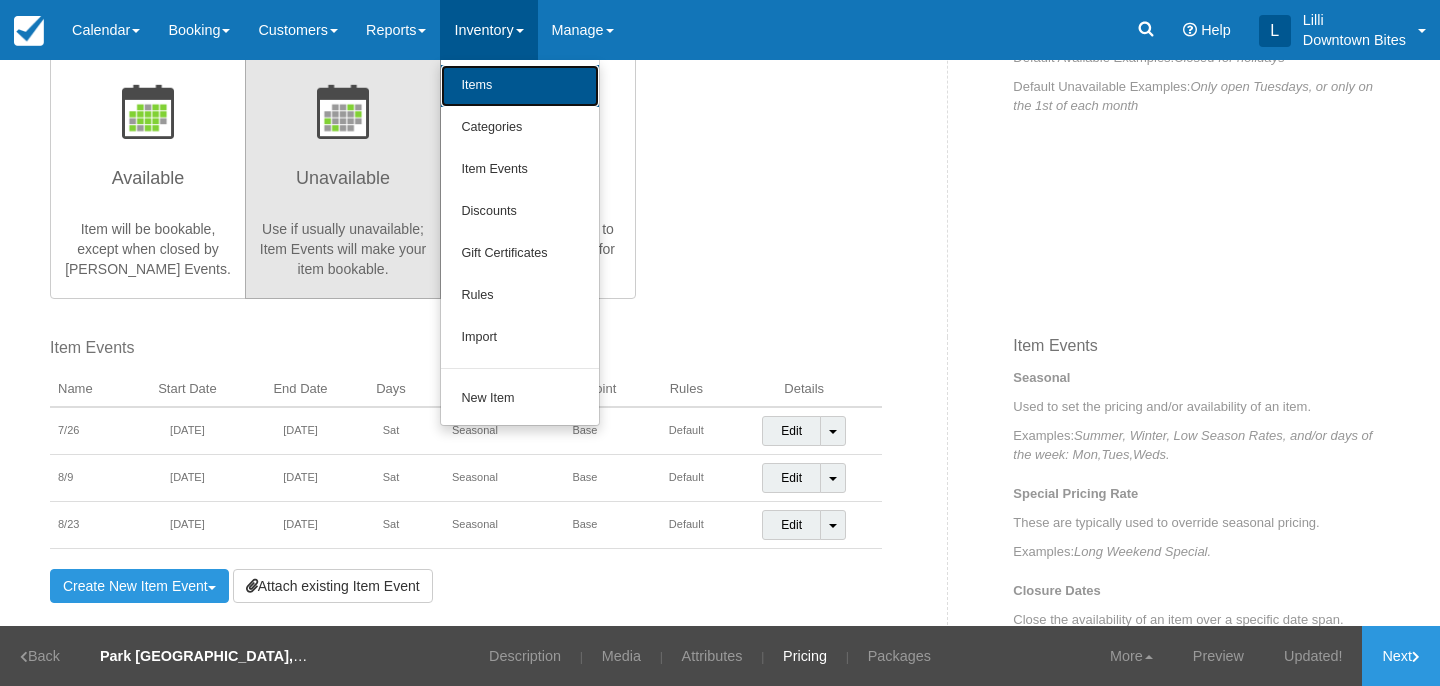 click on "Items" at bounding box center (520, 86) 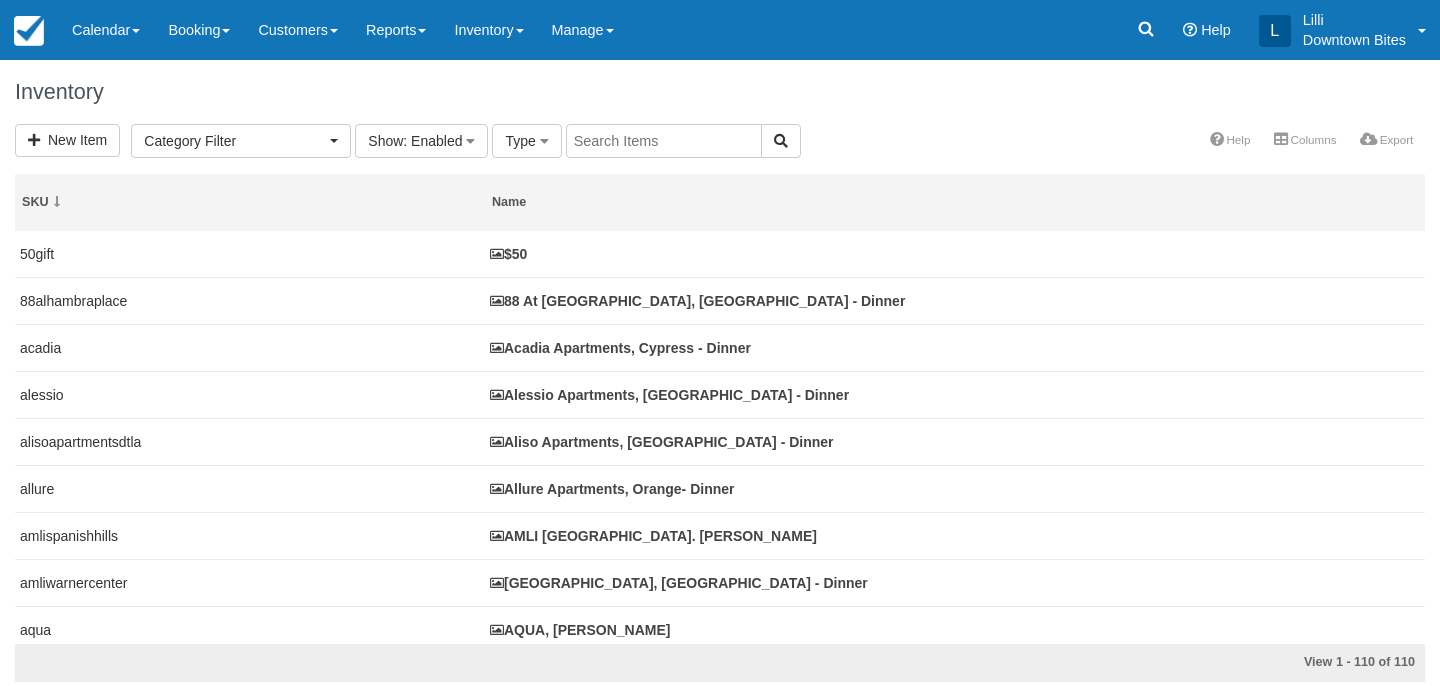 select 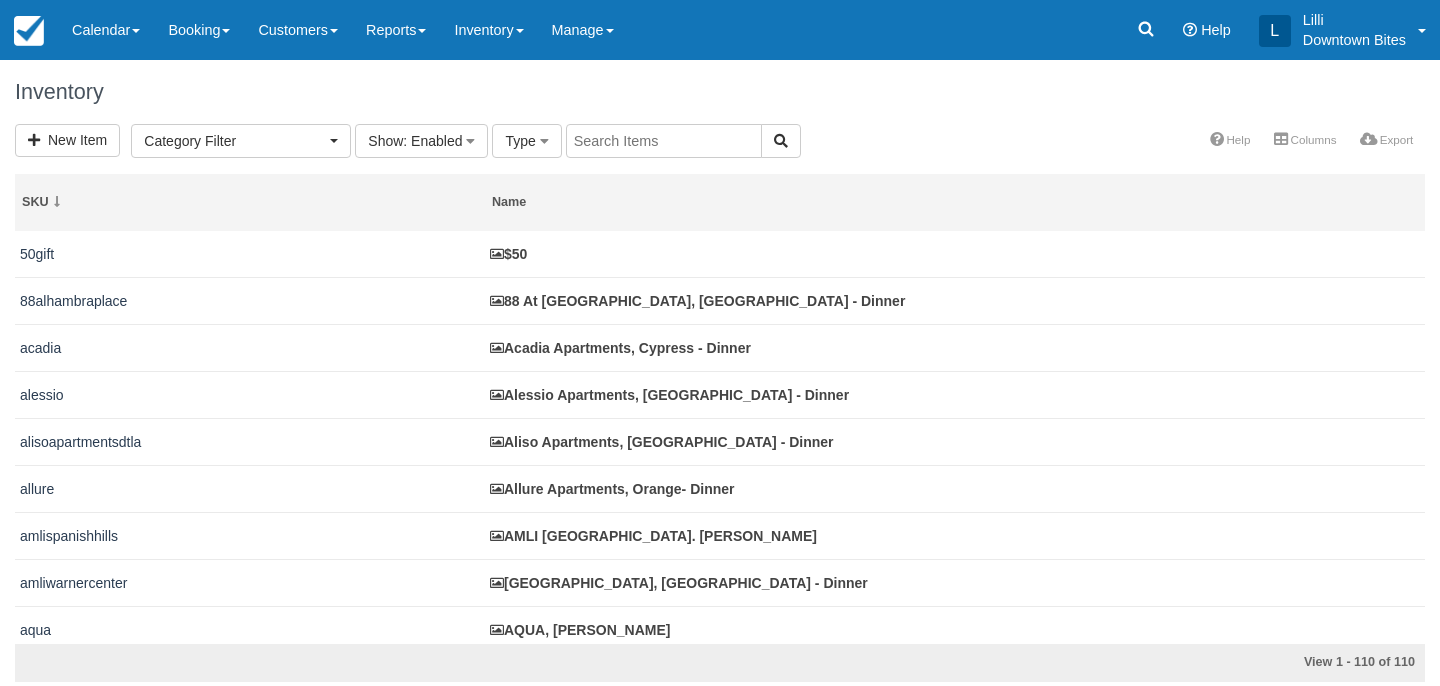 click at bounding box center (664, 141) 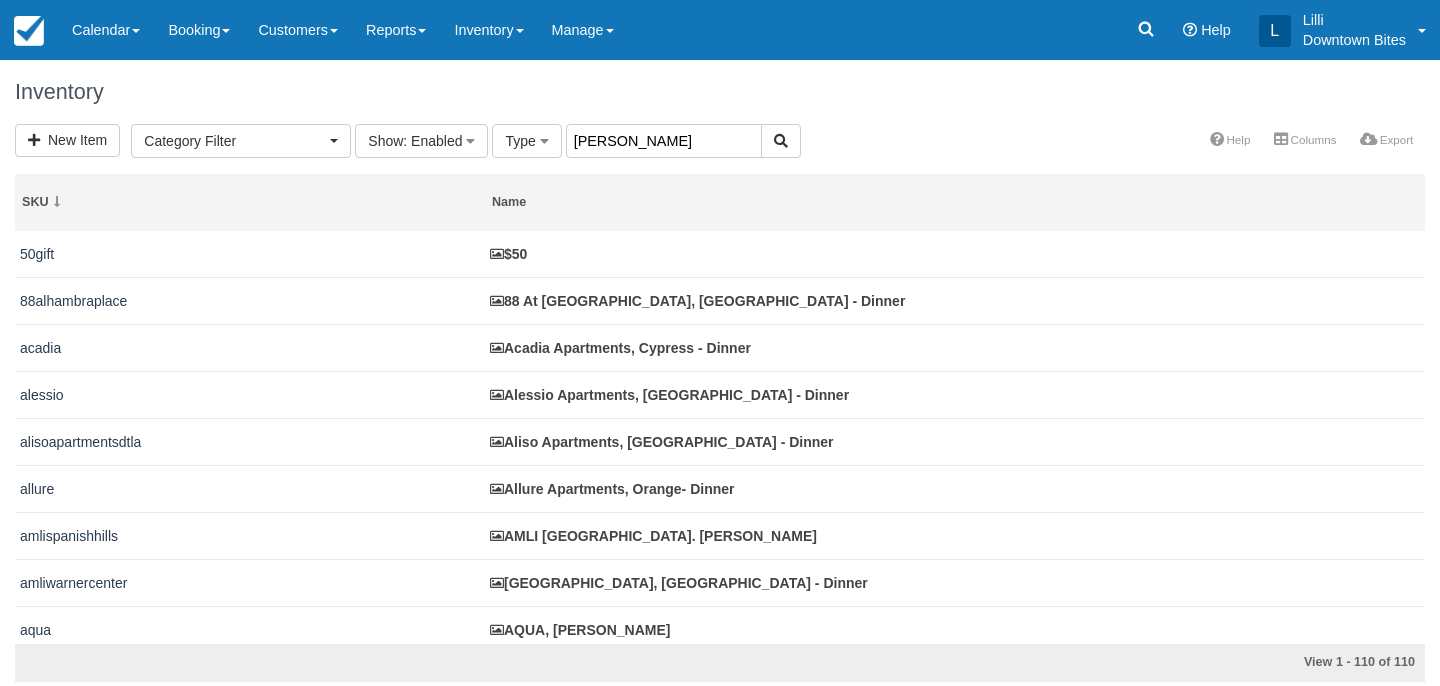 type on "eaves warner" 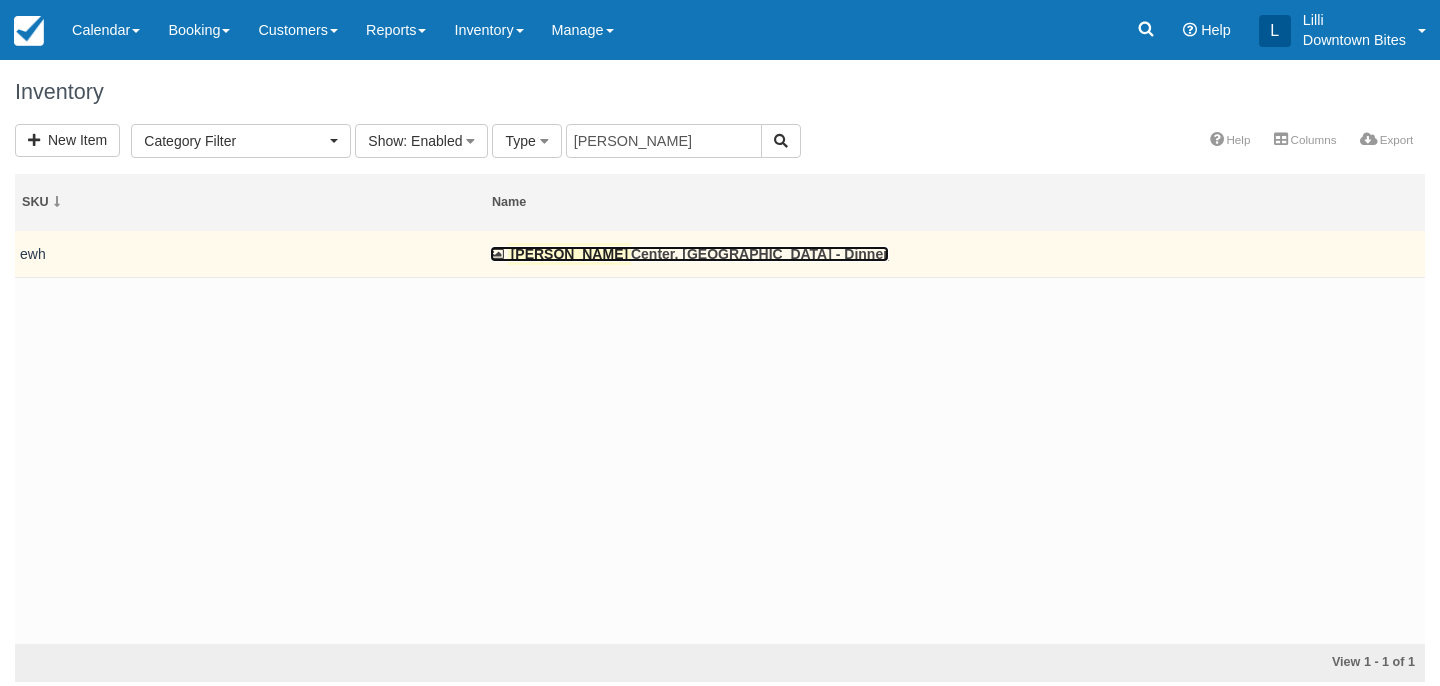 click on "Eaves Warner" at bounding box center (569, 254) 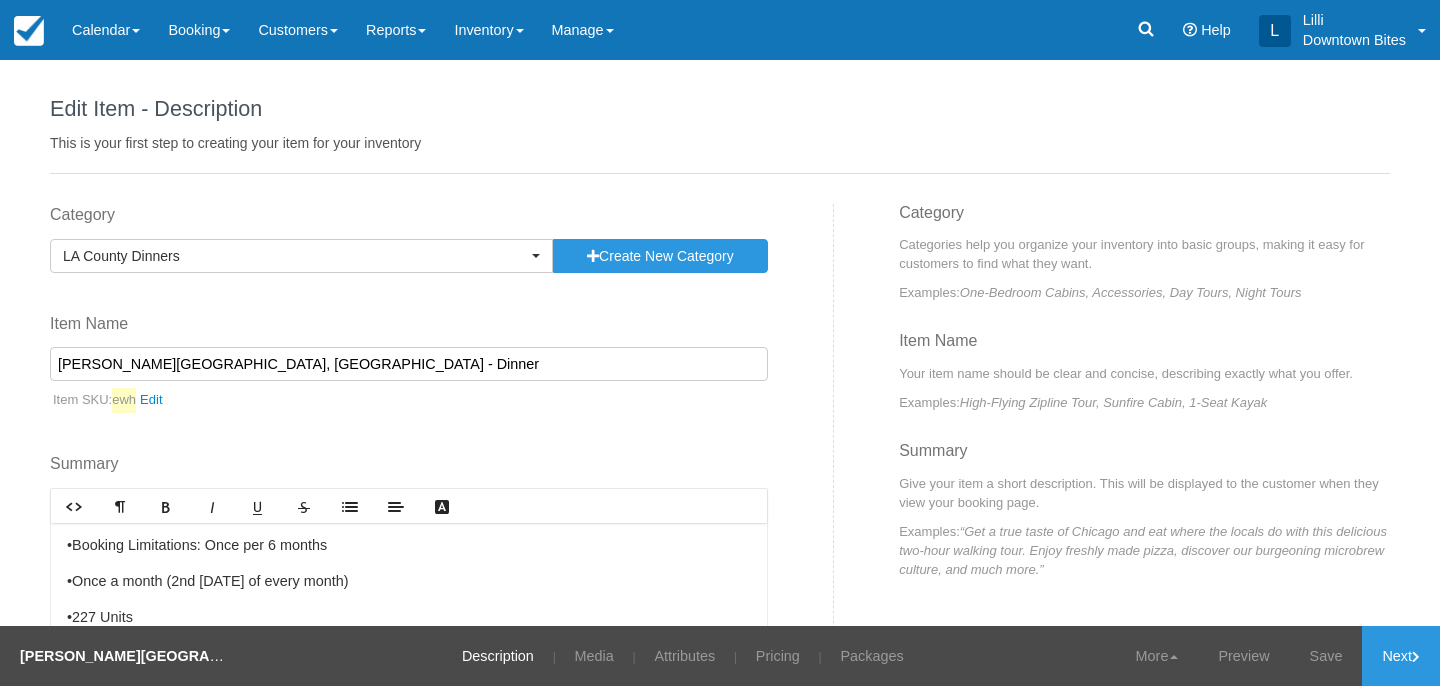 scroll, scrollTop: 0, scrollLeft: 0, axis: both 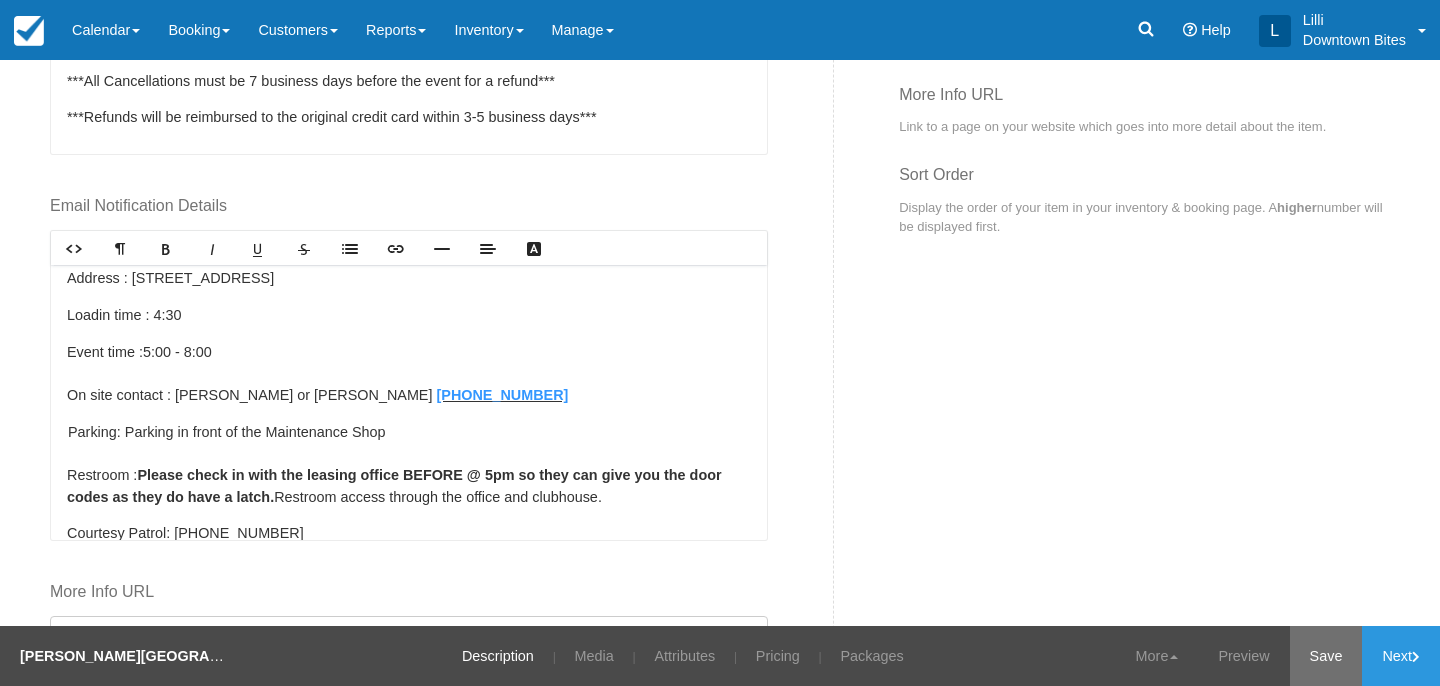 click on "Save" at bounding box center [1326, 656] 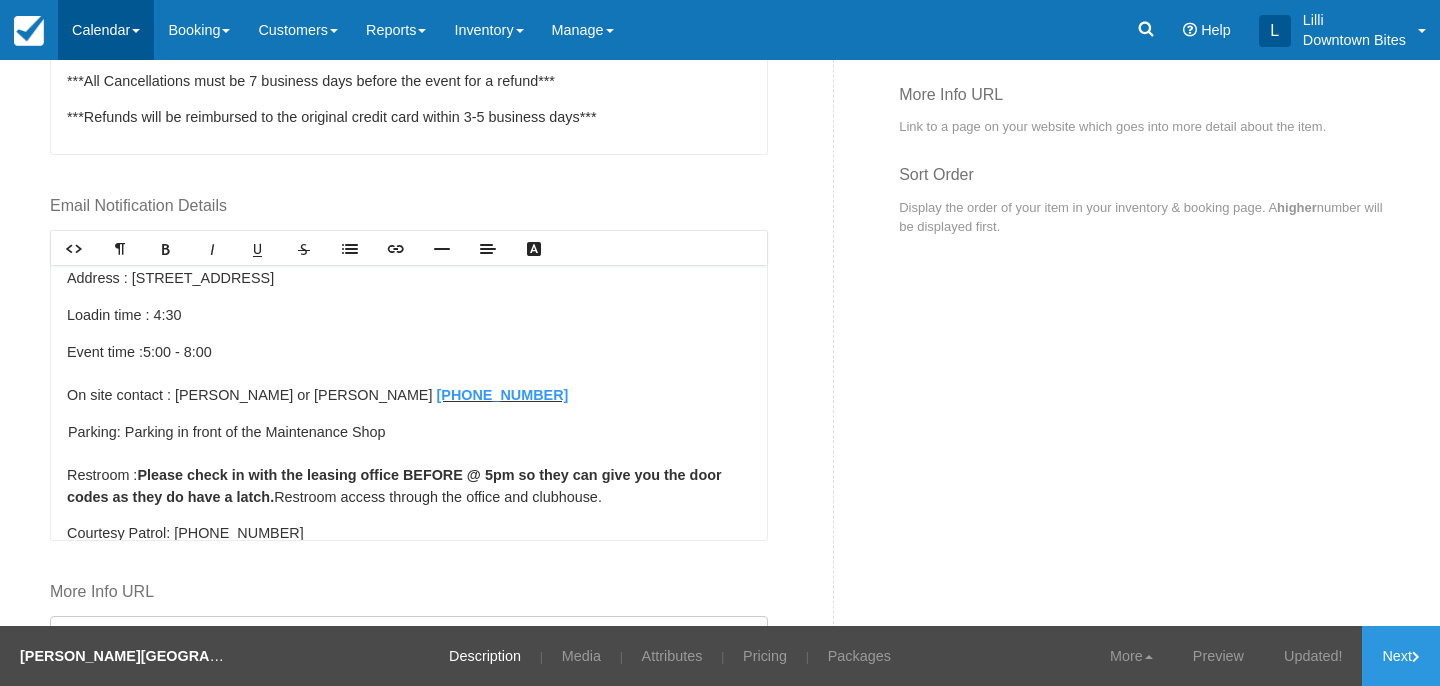 click on "Calendar" at bounding box center (106, 30) 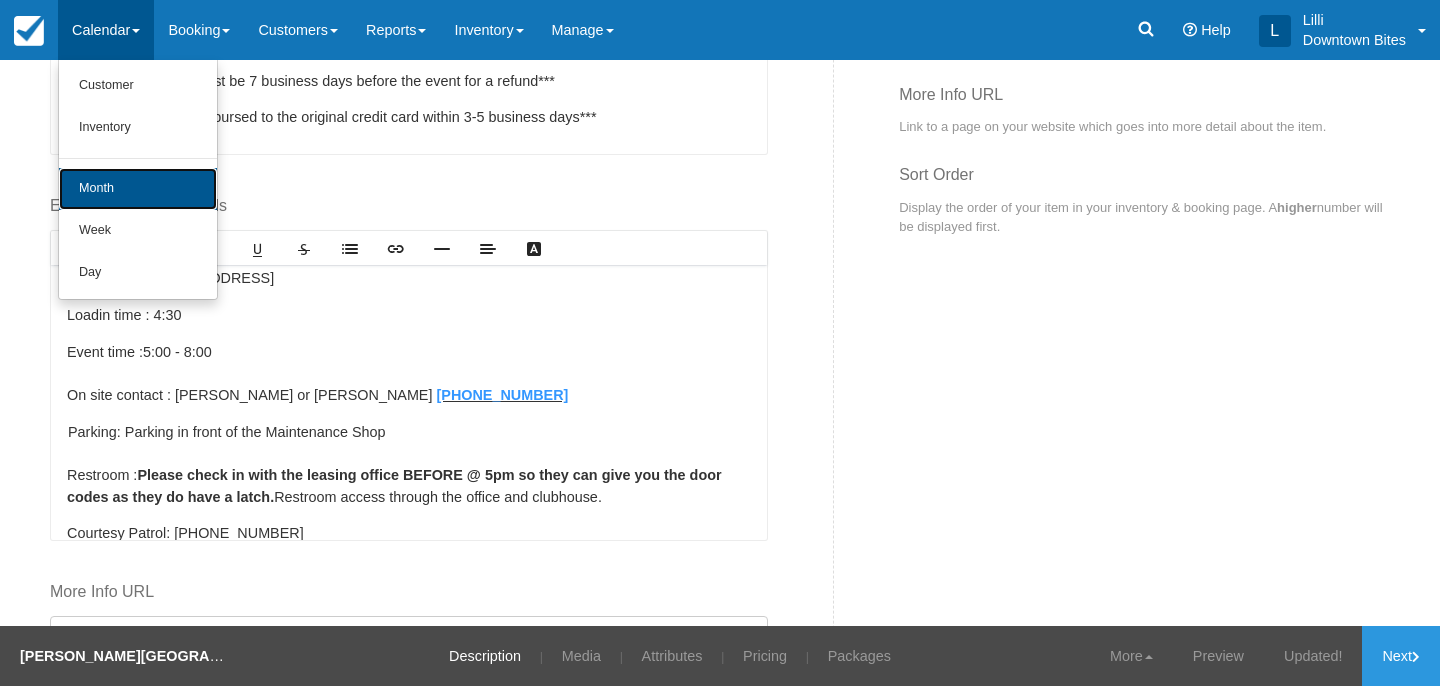 click on "Month" at bounding box center [138, 189] 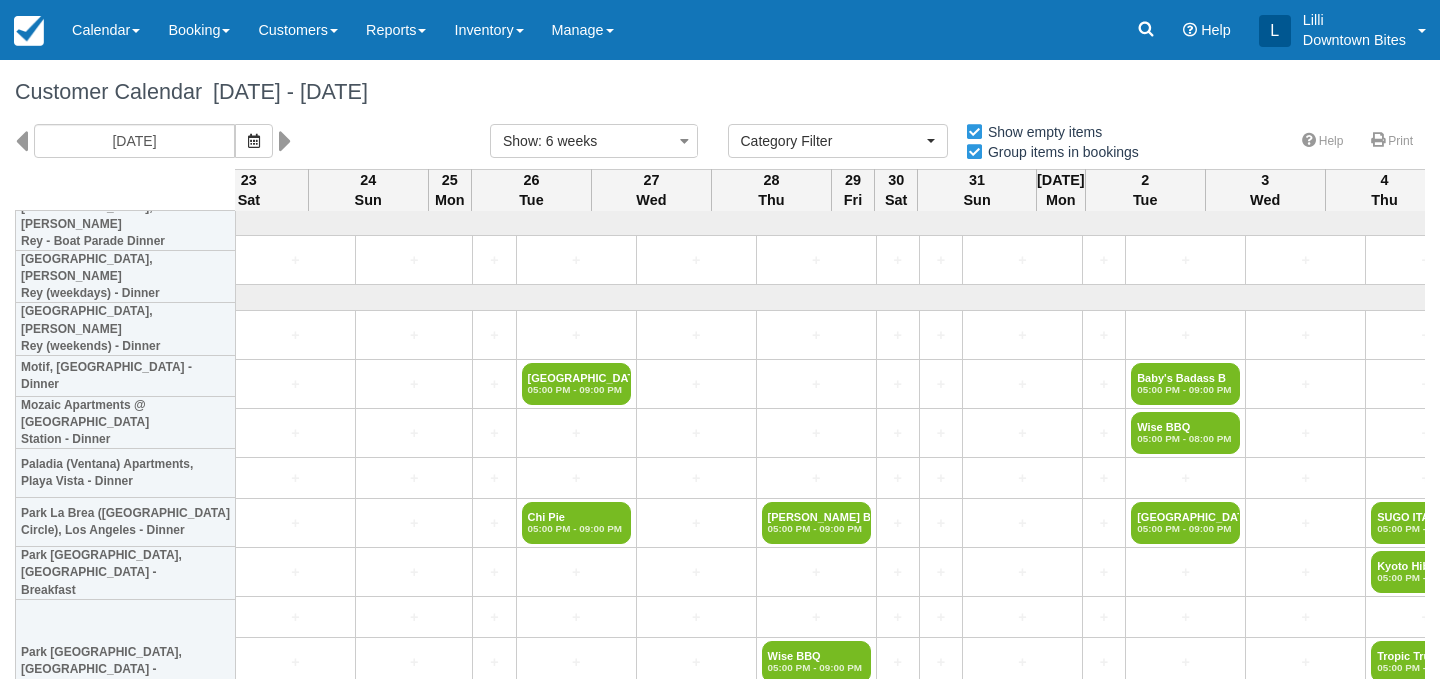select 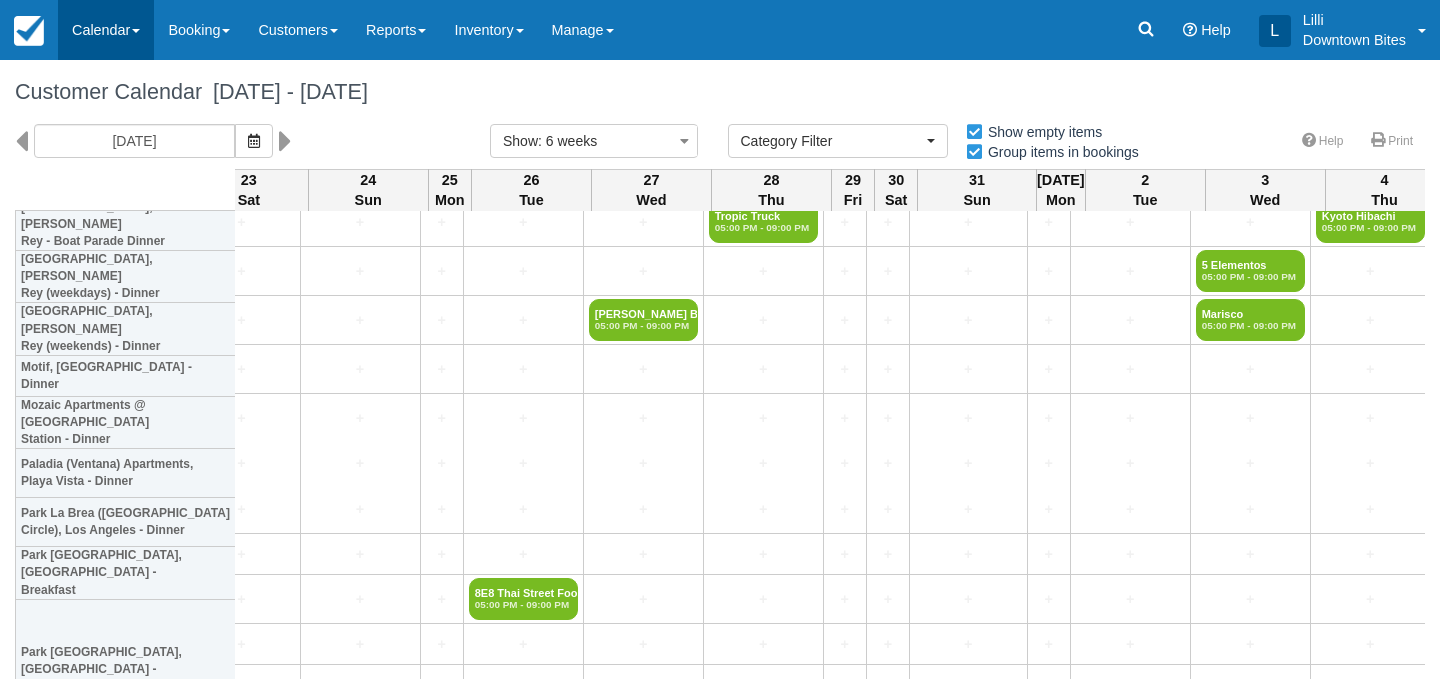 click on "Calendar" at bounding box center [106, 30] 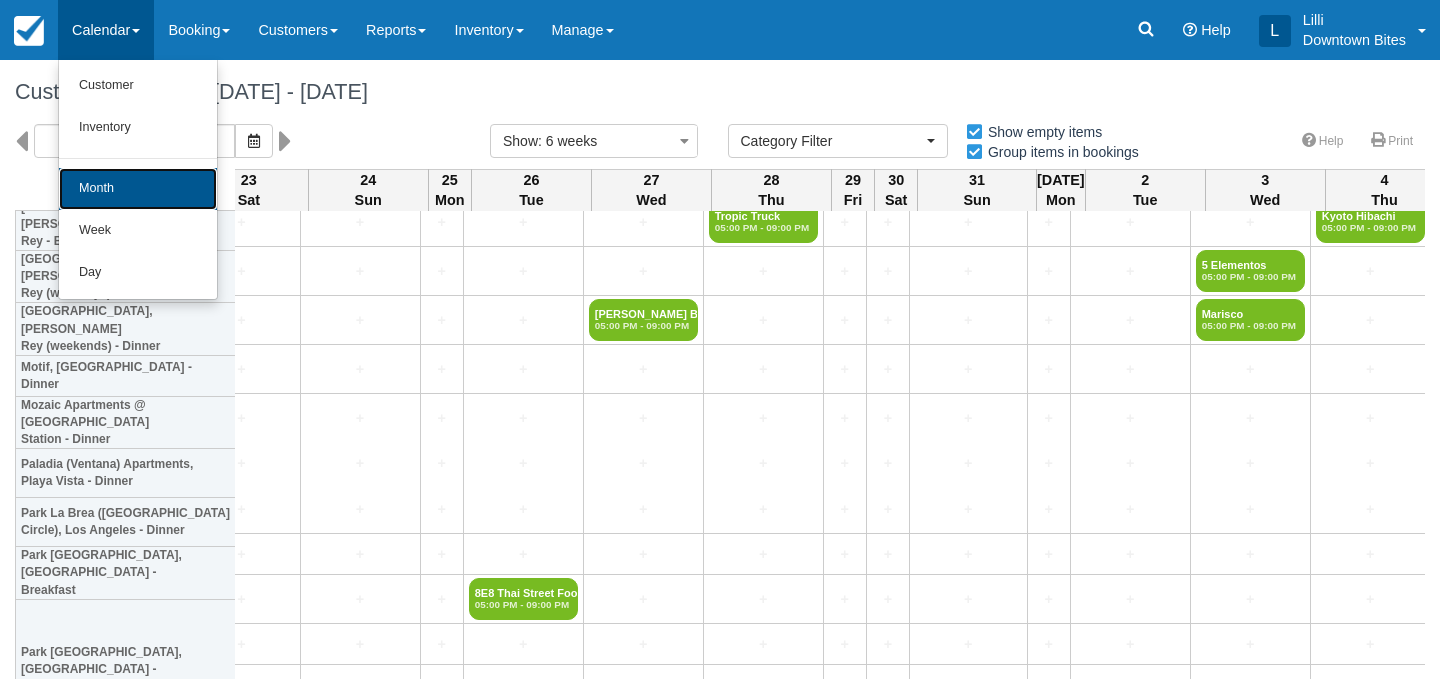 click on "Month" at bounding box center (138, 189) 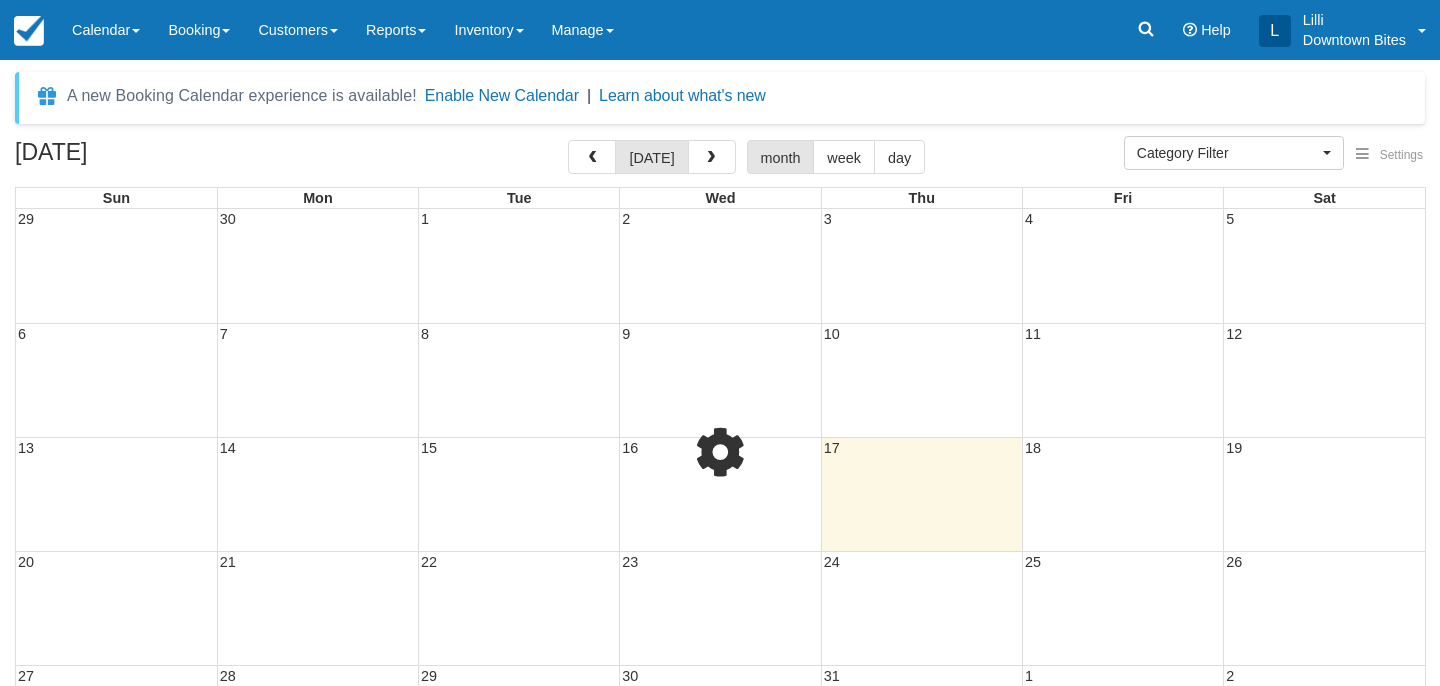 select 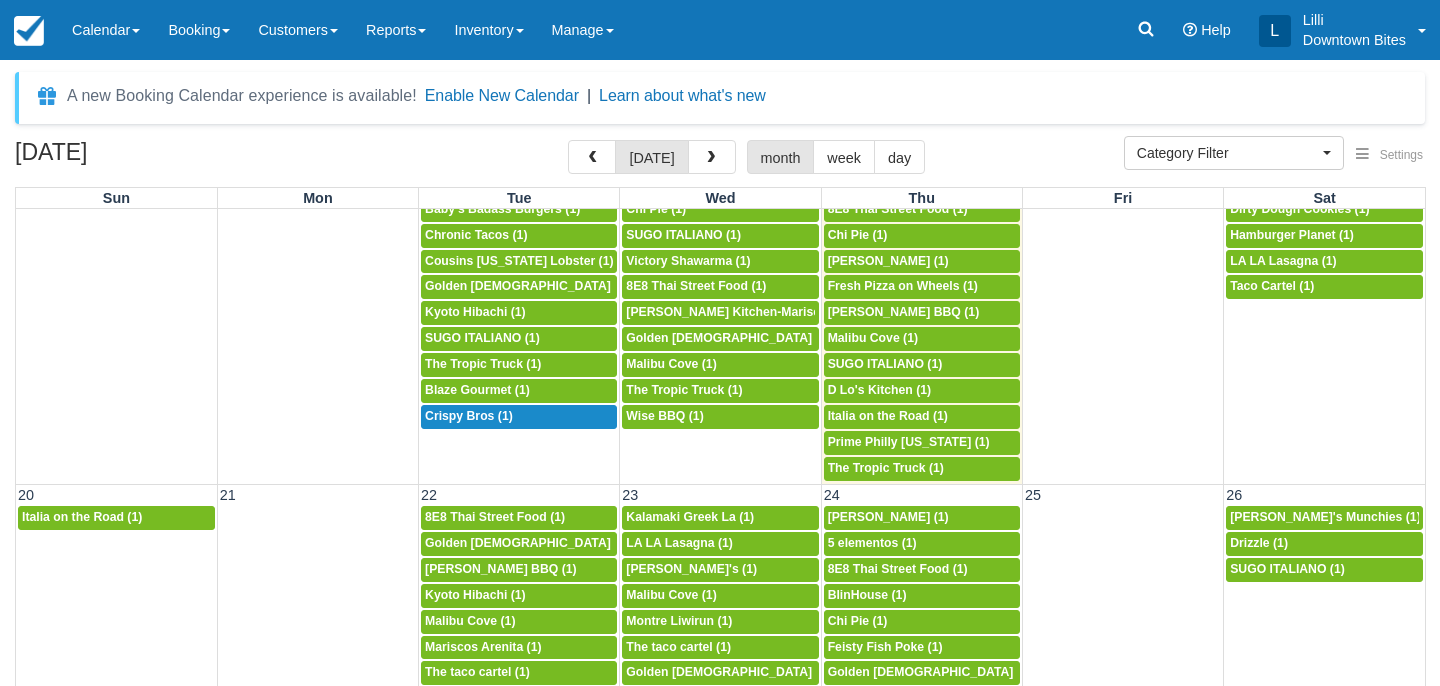 scroll, scrollTop: 556, scrollLeft: 0, axis: vertical 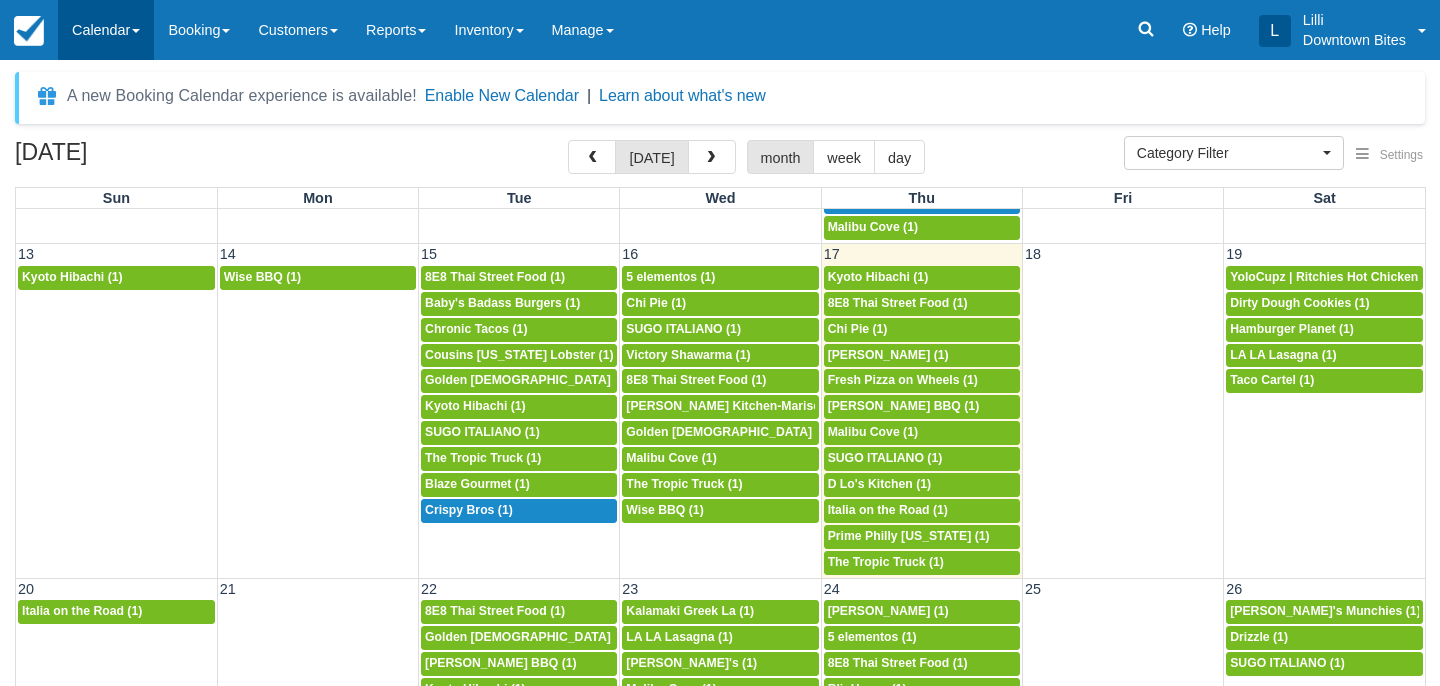 click on "Calendar" at bounding box center [106, 30] 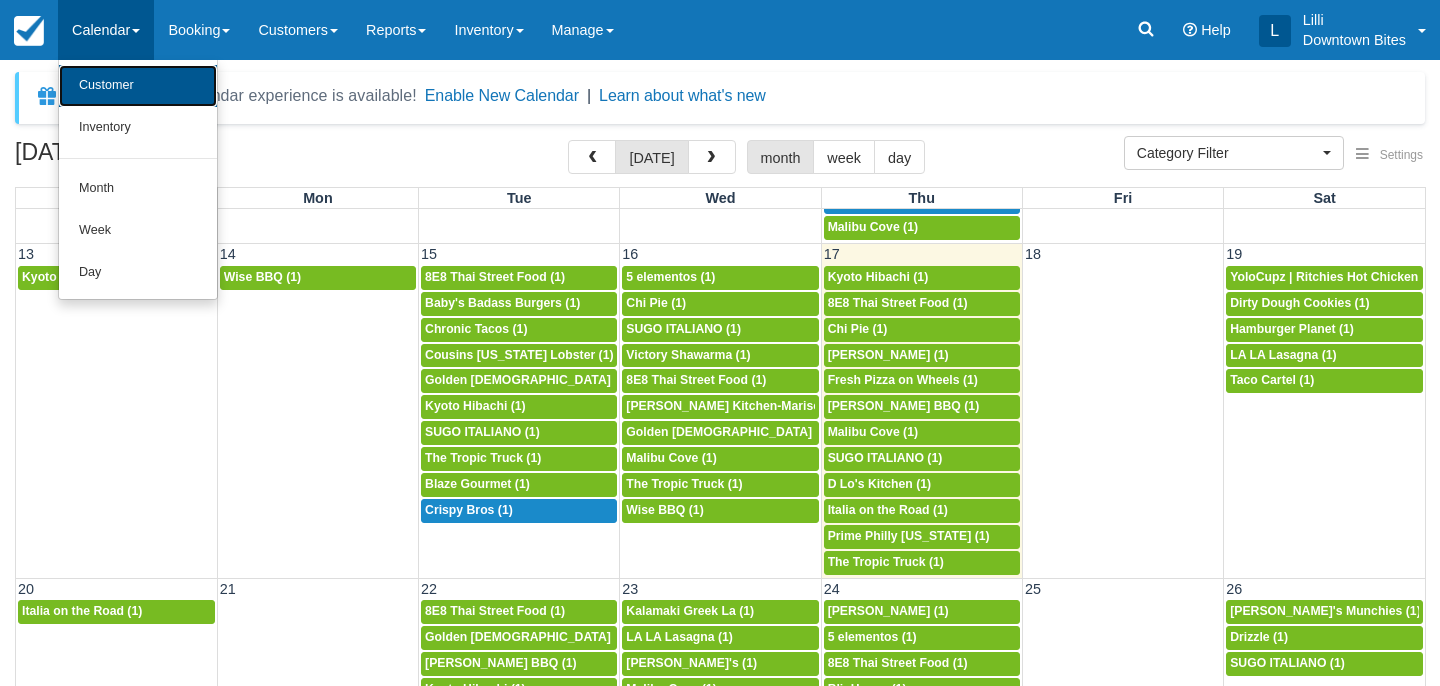 click on "Customer" at bounding box center (138, 86) 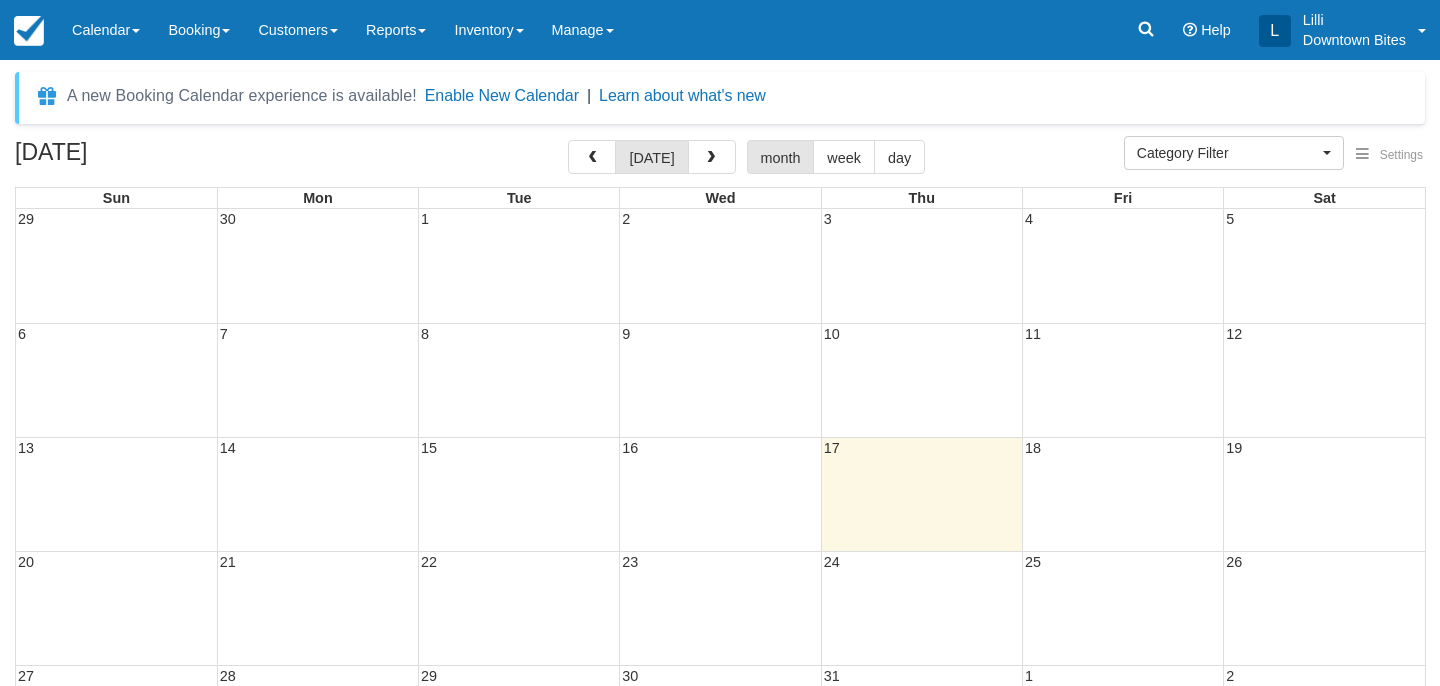 select 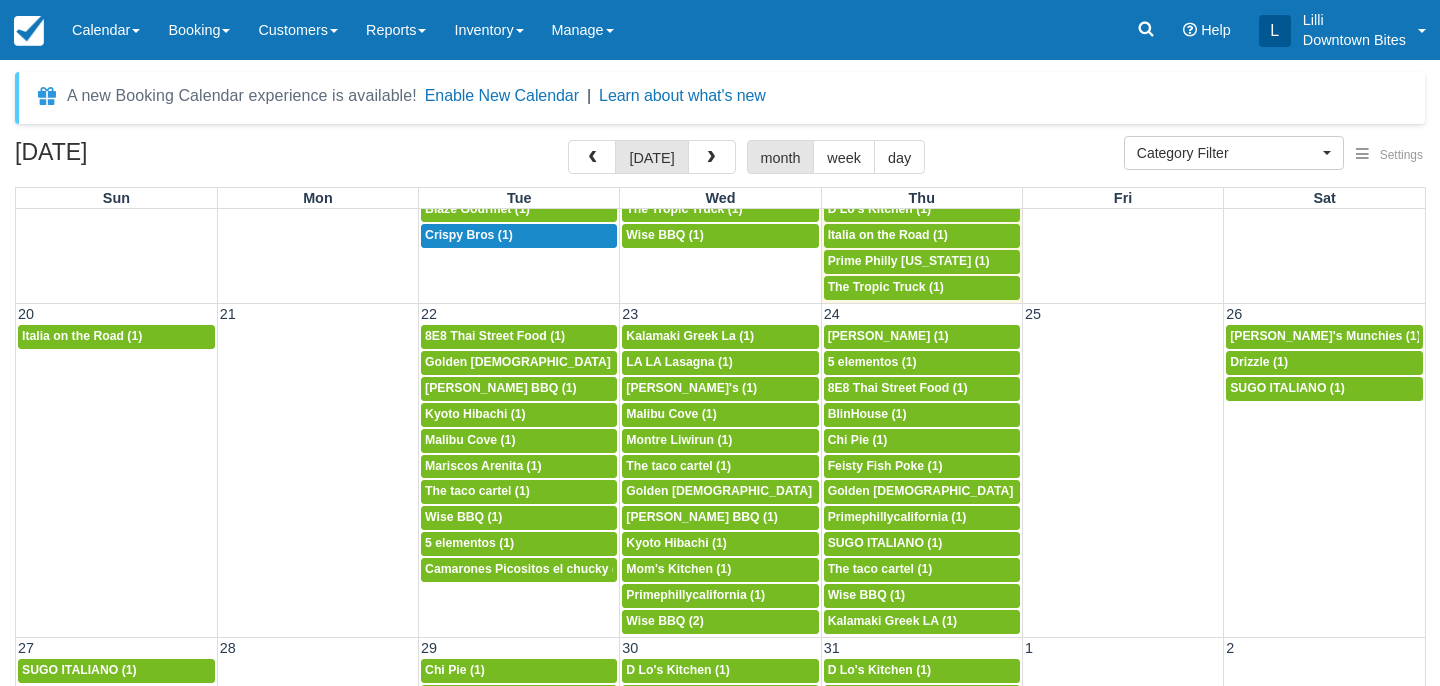 scroll, scrollTop: 833, scrollLeft: 0, axis: vertical 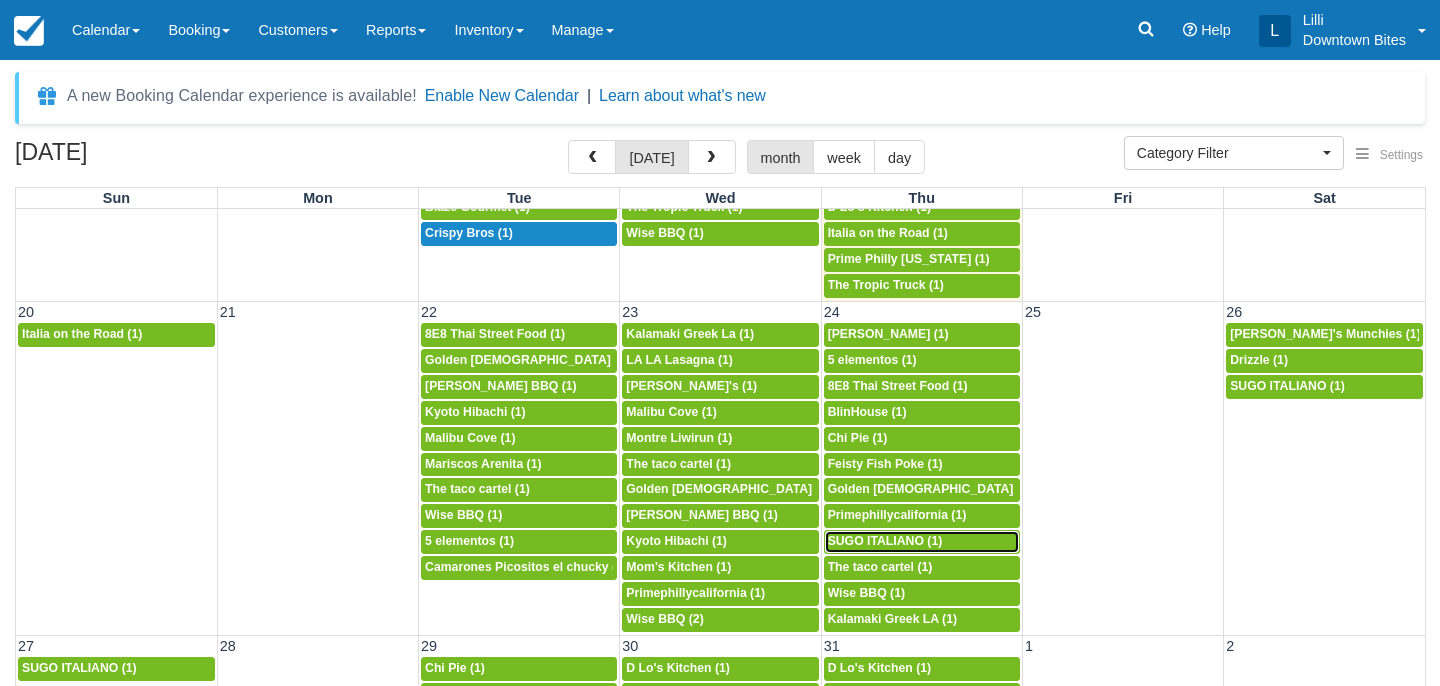 click on "SUGO ITALIANO (1)" at bounding box center (885, 541) 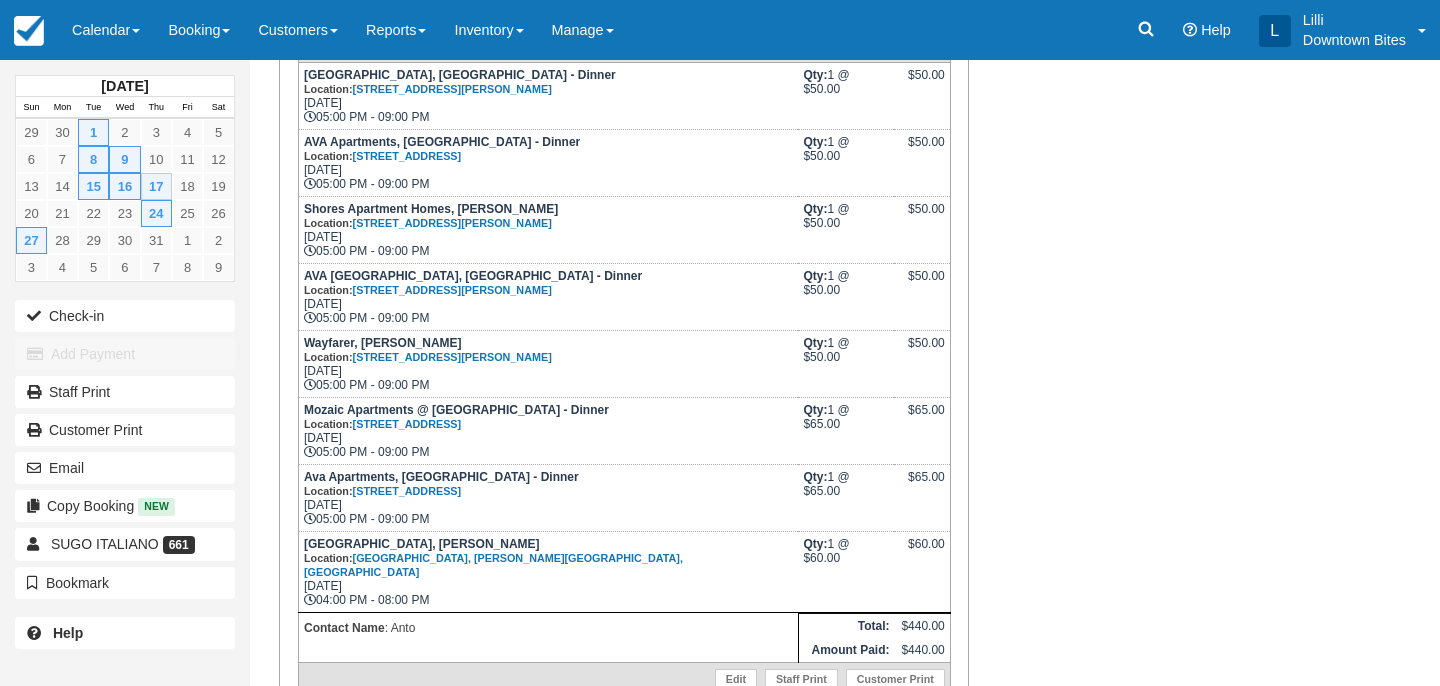 scroll, scrollTop: 401, scrollLeft: 0, axis: vertical 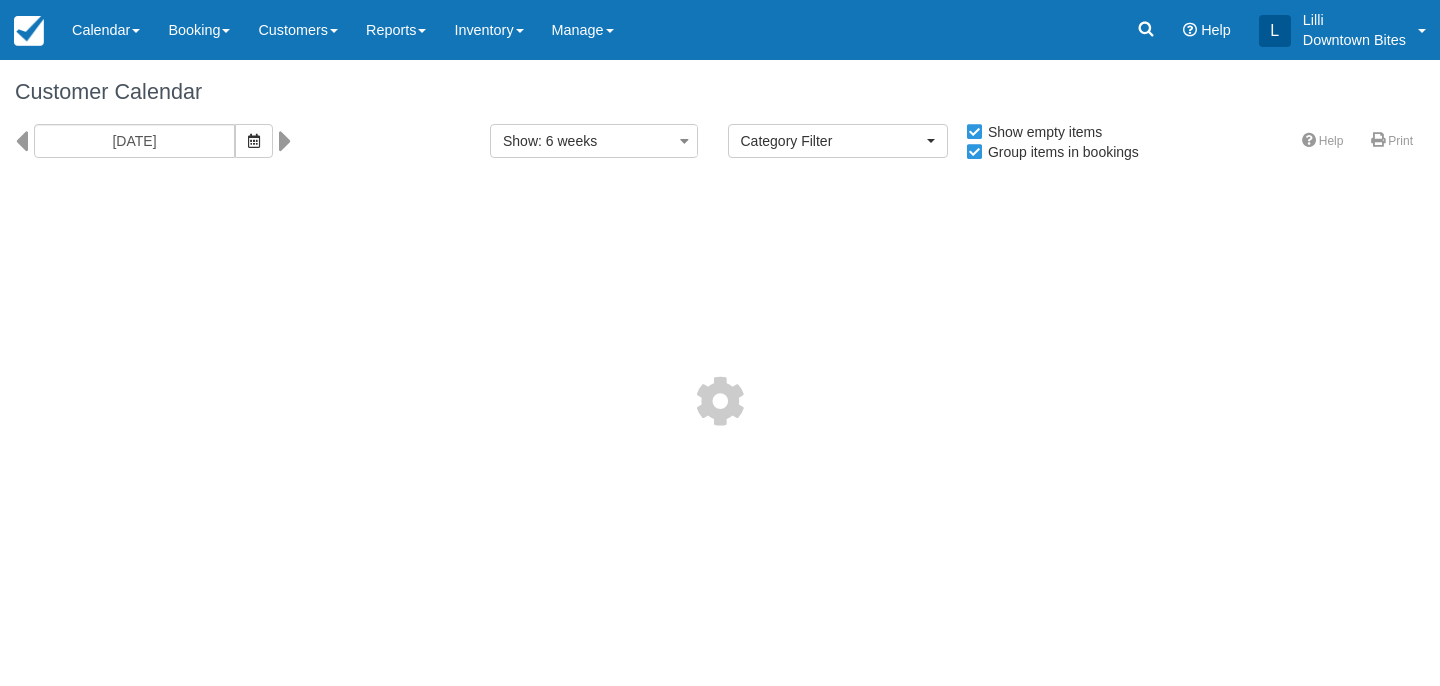 select 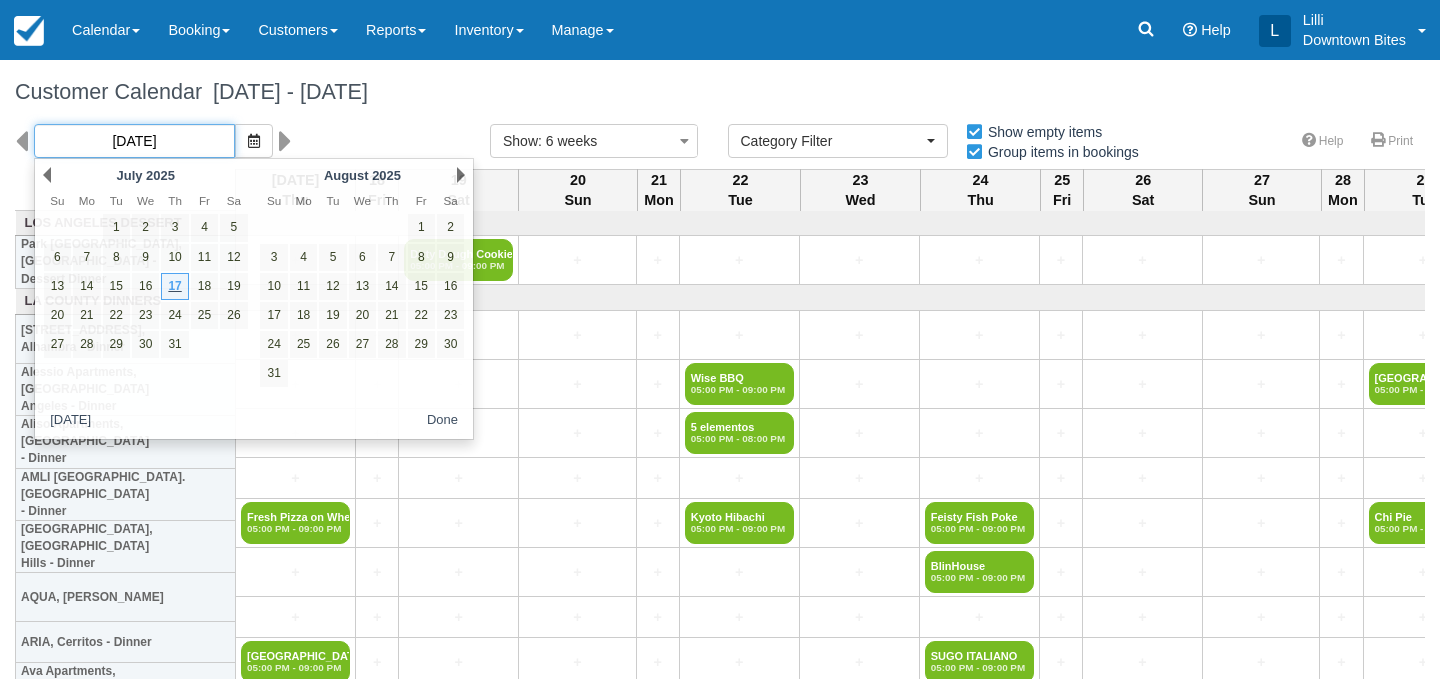 click on "[DATE]" at bounding box center (134, 141) 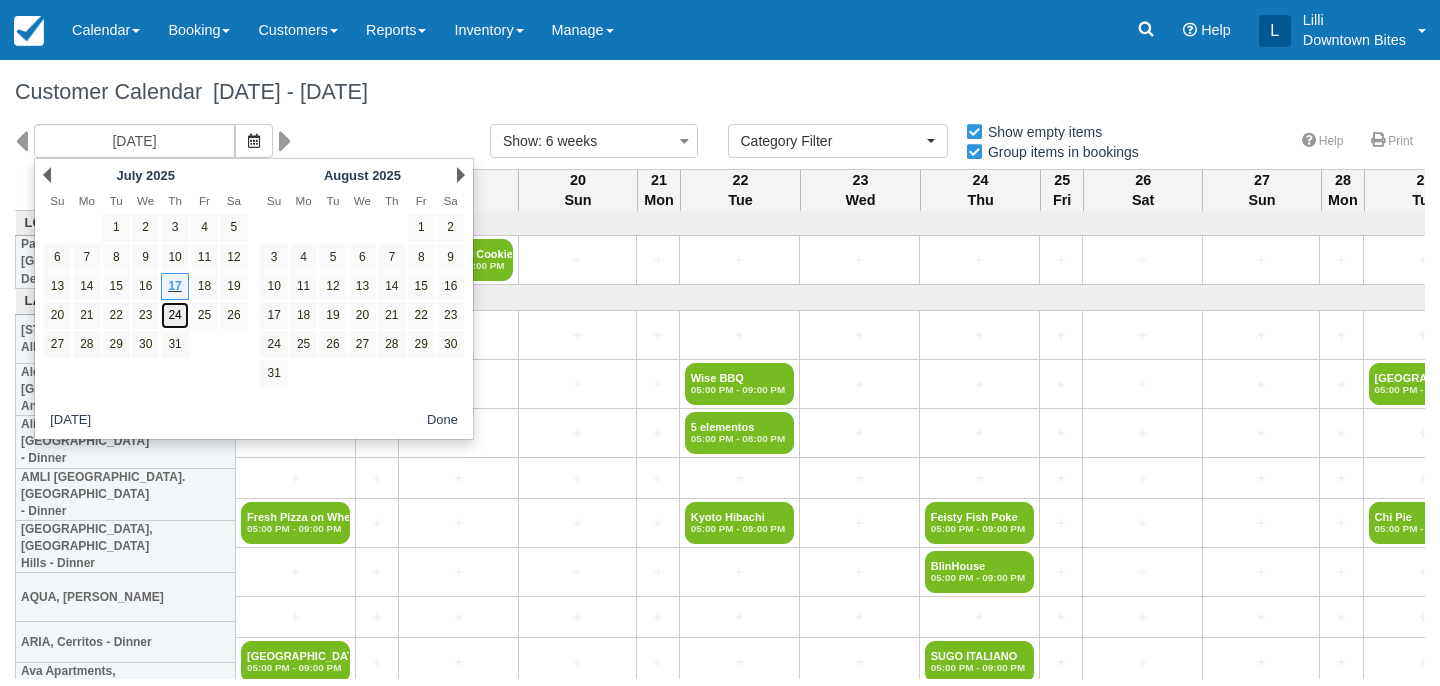 click on "24" at bounding box center (174, 315) 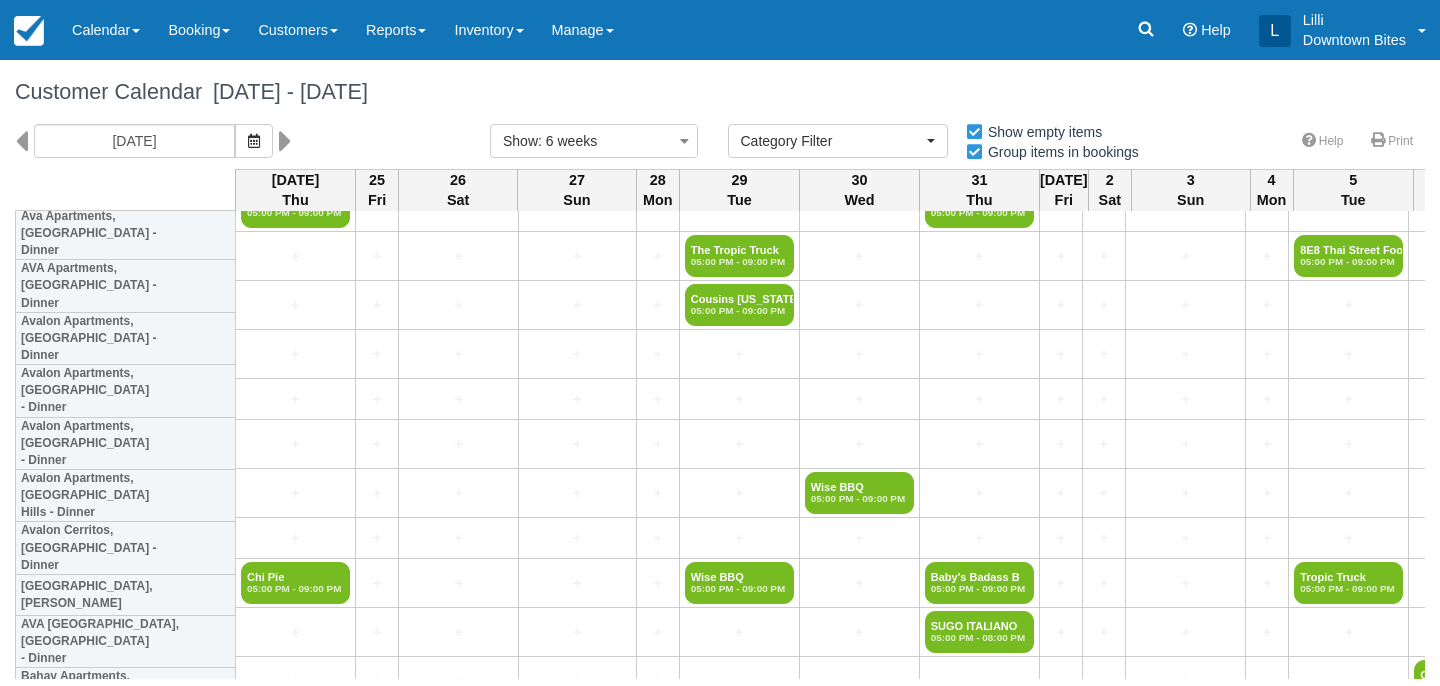 scroll, scrollTop: 0, scrollLeft: 0, axis: both 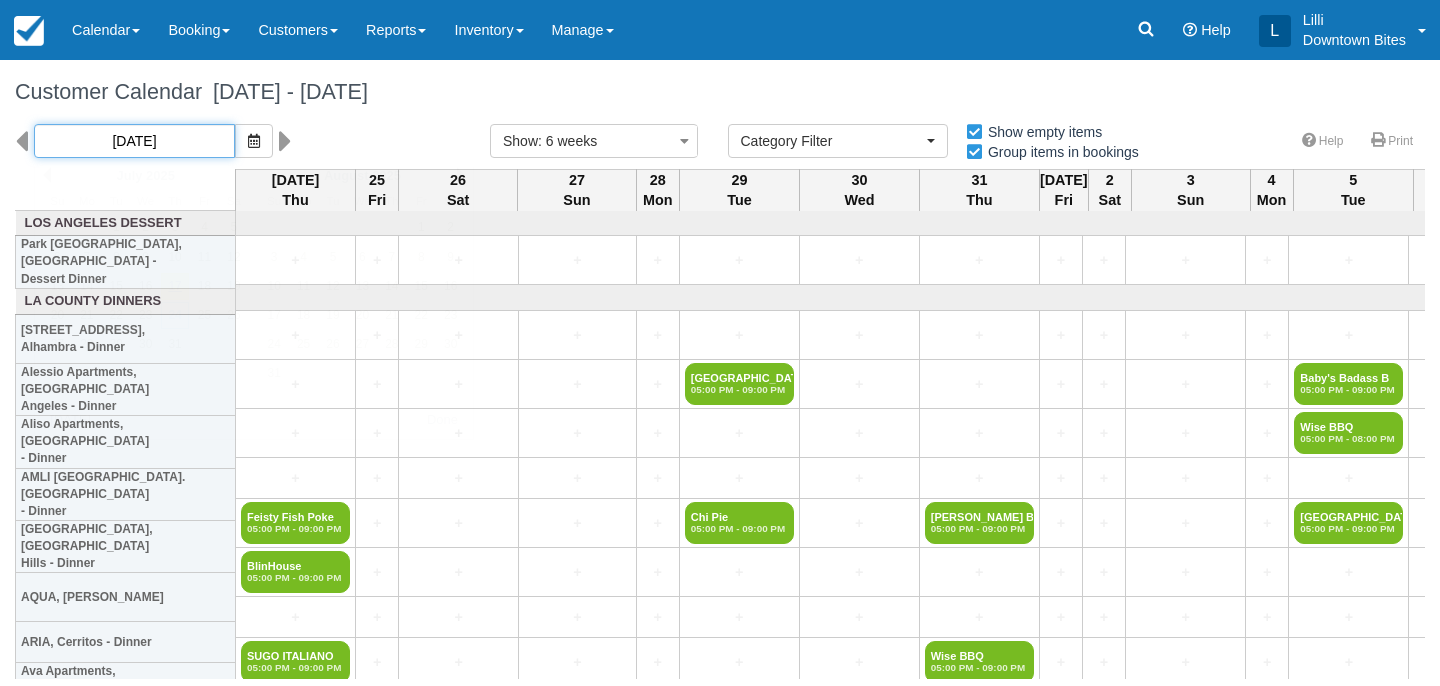 click on "[DATE]" at bounding box center [134, 141] 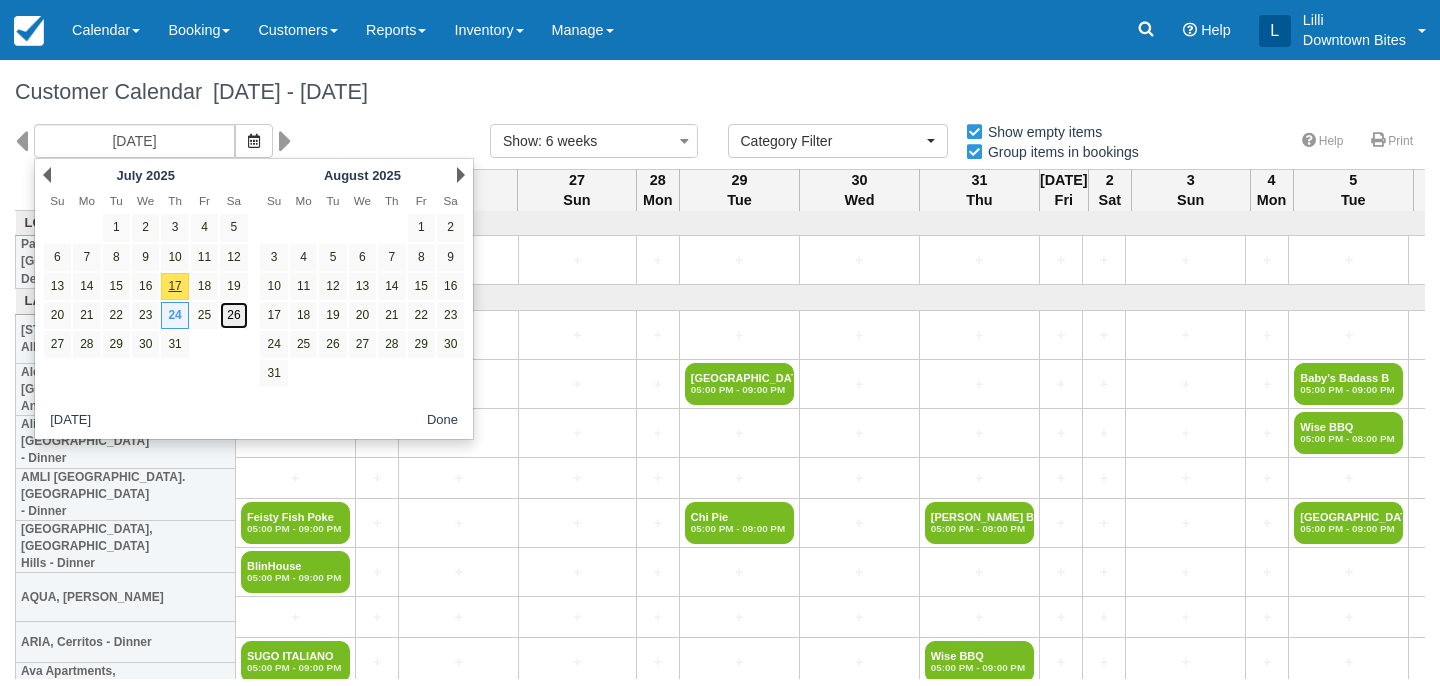 click on "26" at bounding box center [233, 315] 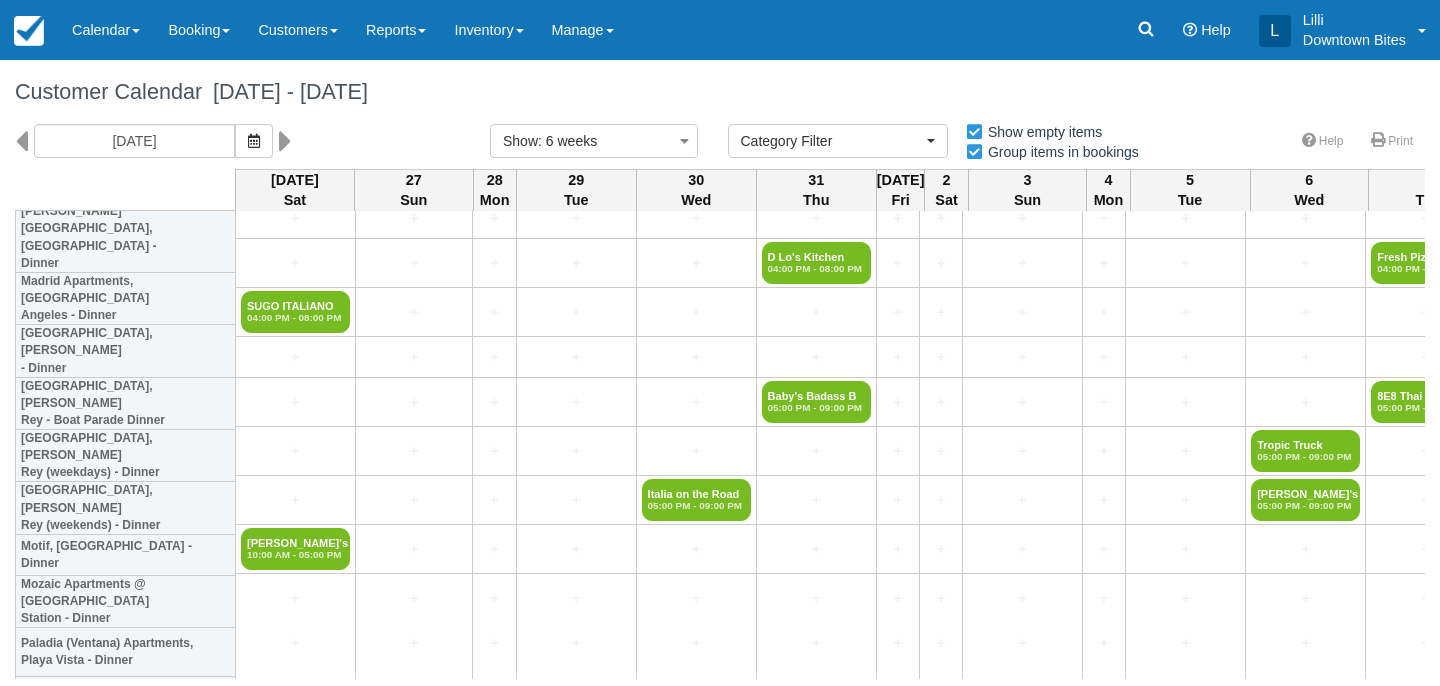 scroll, scrollTop: 1717, scrollLeft: 0, axis: vertical 